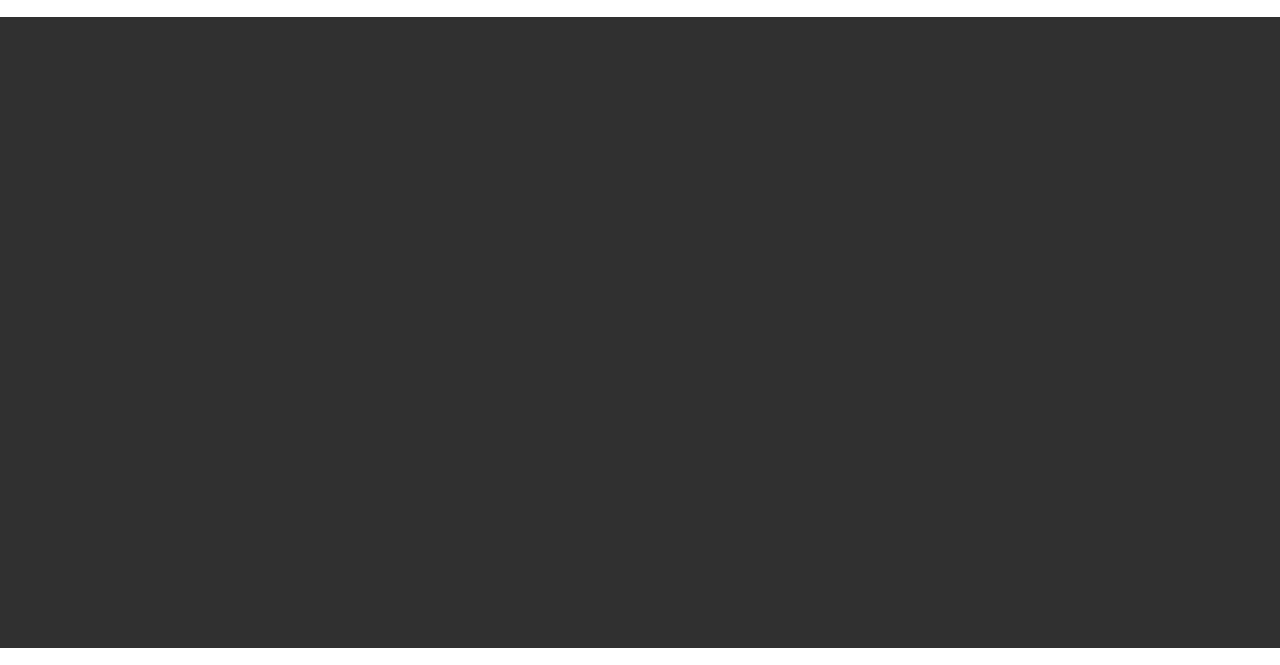 scroll, scrollTop: 0, scrollLeft: 0, axis: both 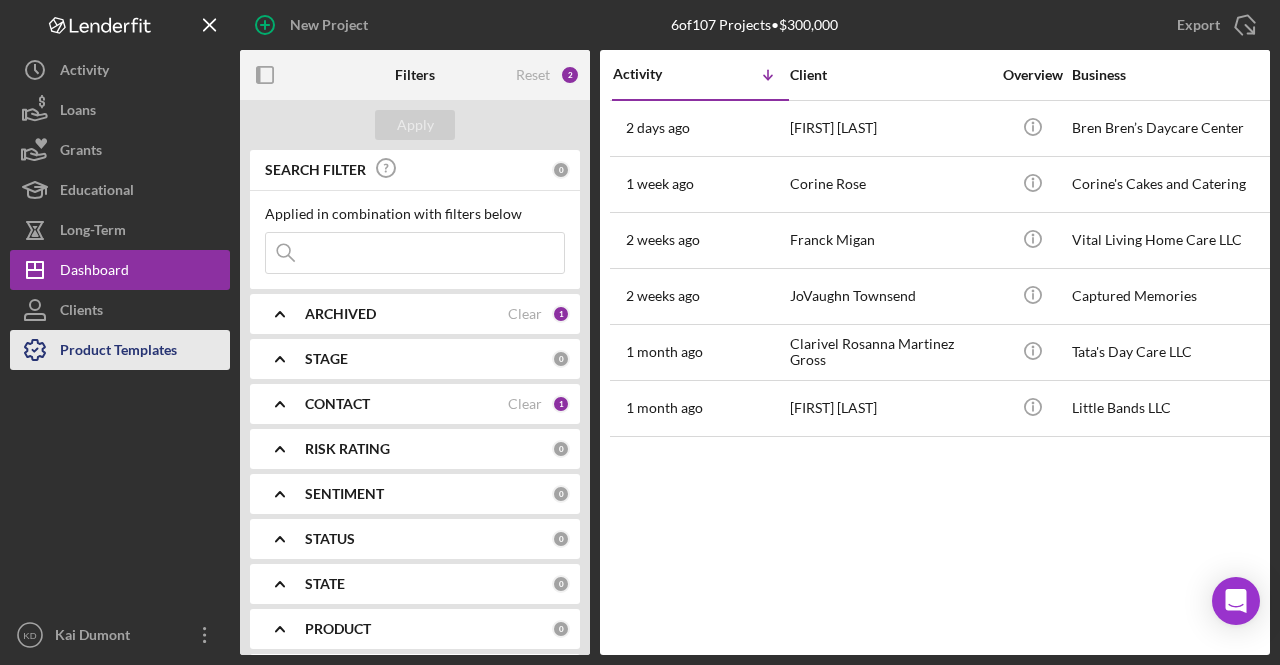 click on "Product Templates" at bounding box center (118, 352) 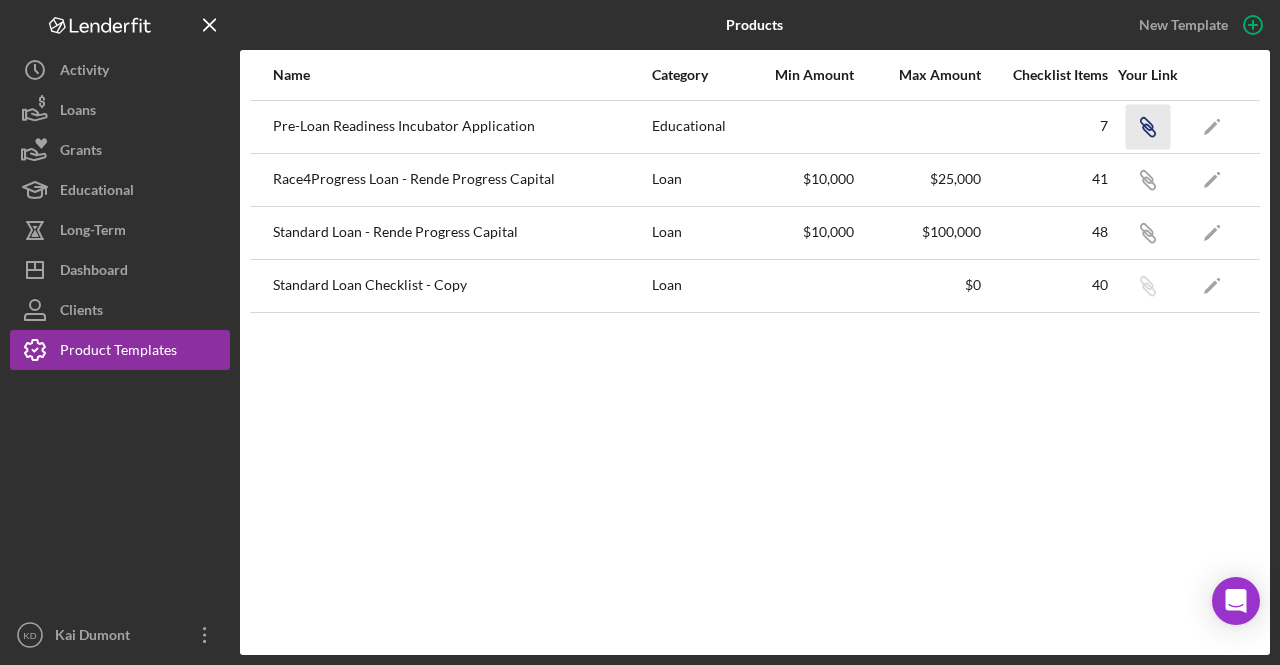 click on "Icon/Link" 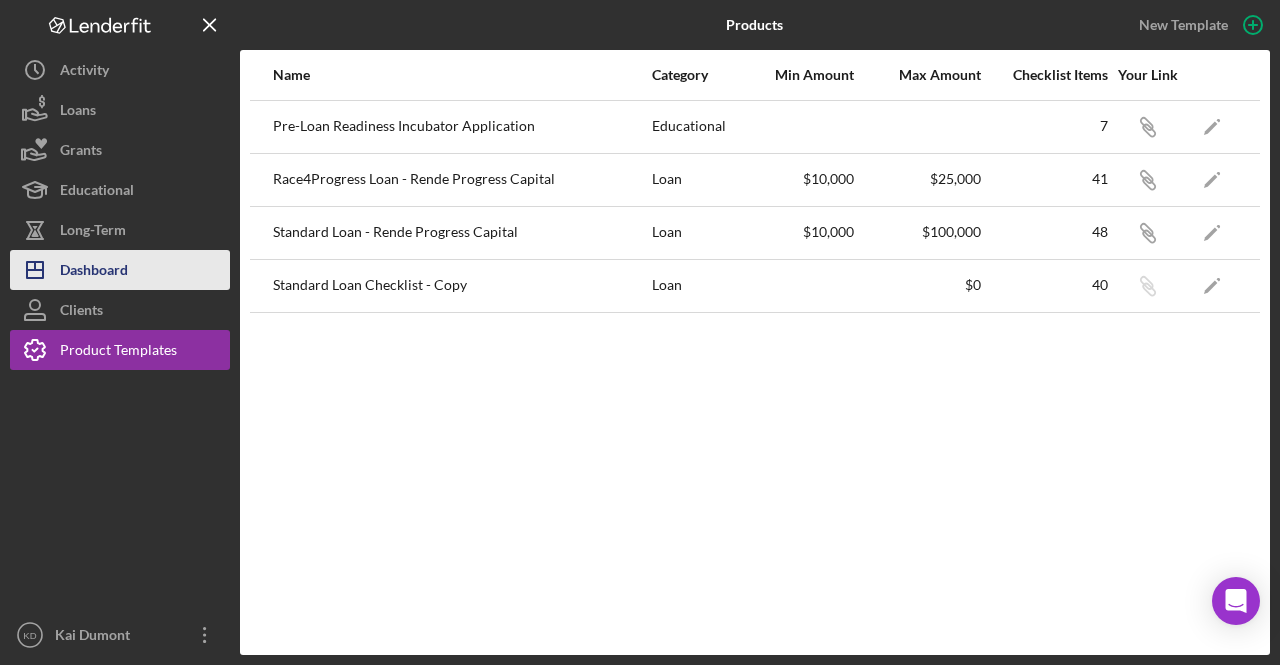 click on "Dashboard" at bounding box center (94, 272) 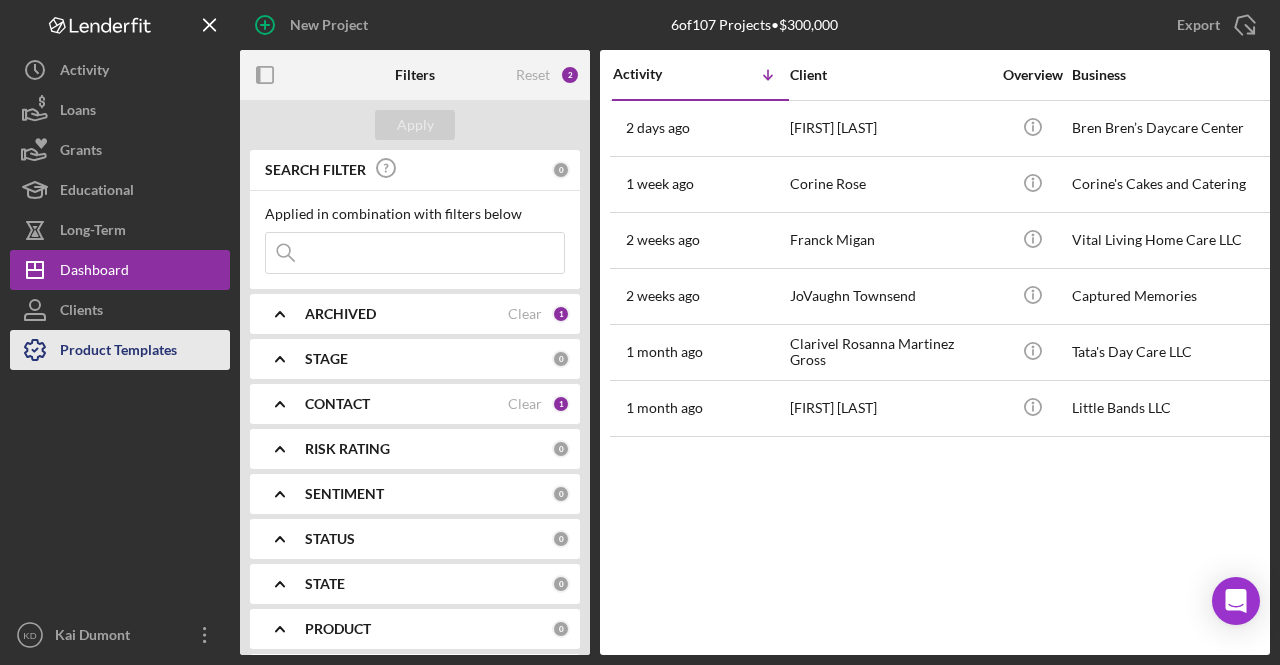 click on "Product Templates" at bounding box center [118, 352] 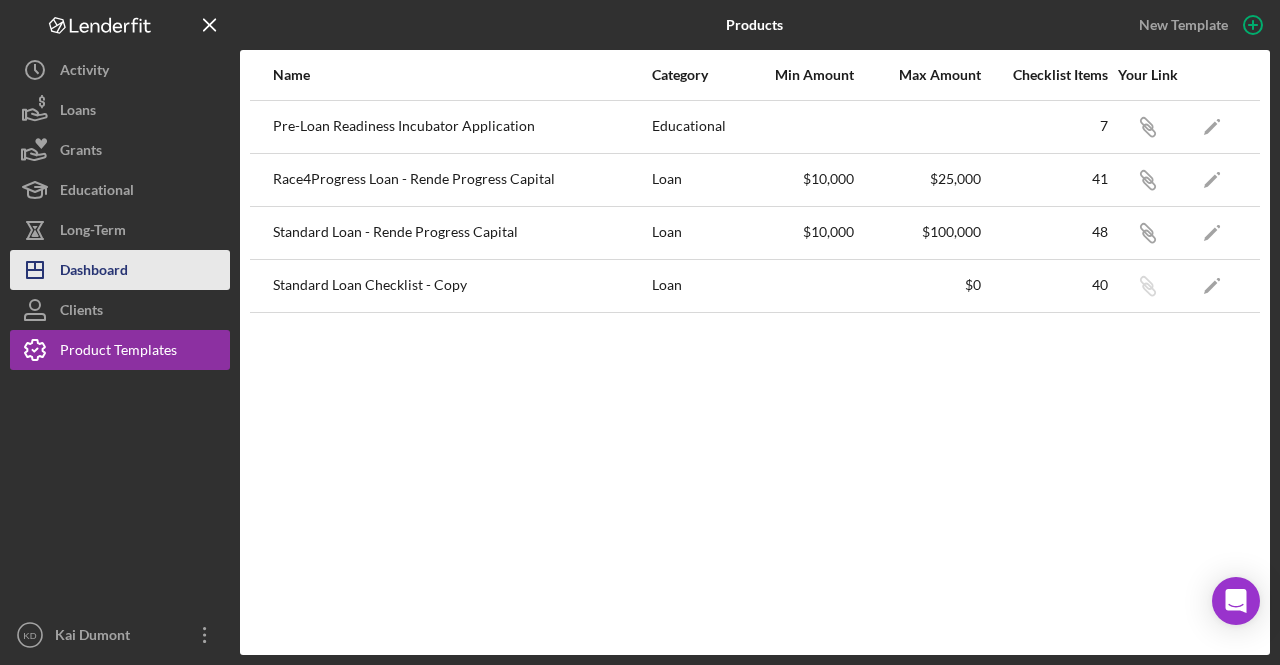 click on "Dashboard" at bounding box center (94, 272) 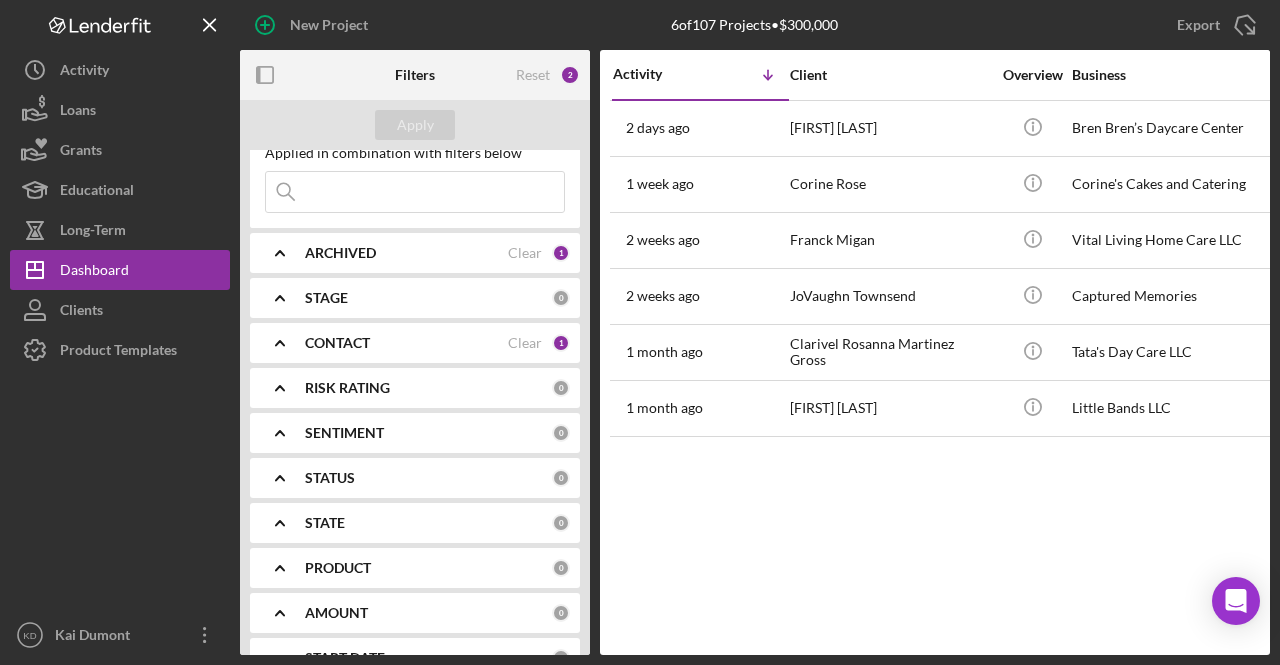 scroll, scrollTop: 100, scrollLeft: 0, axis: vertical 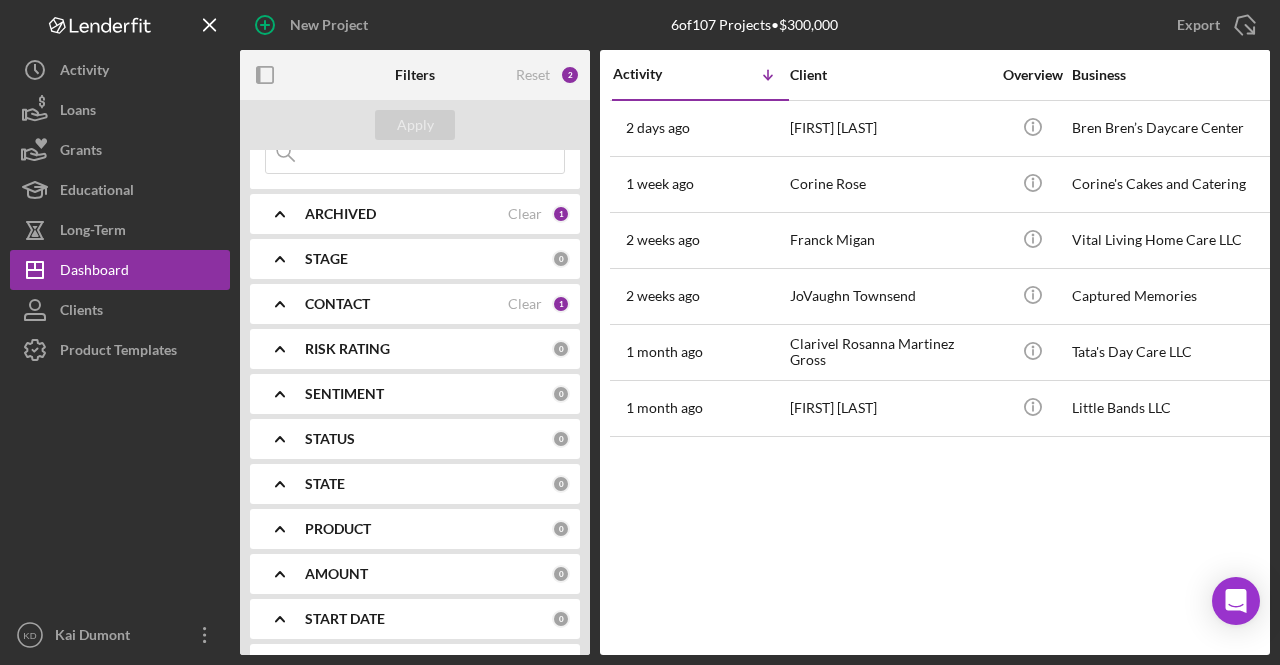 click 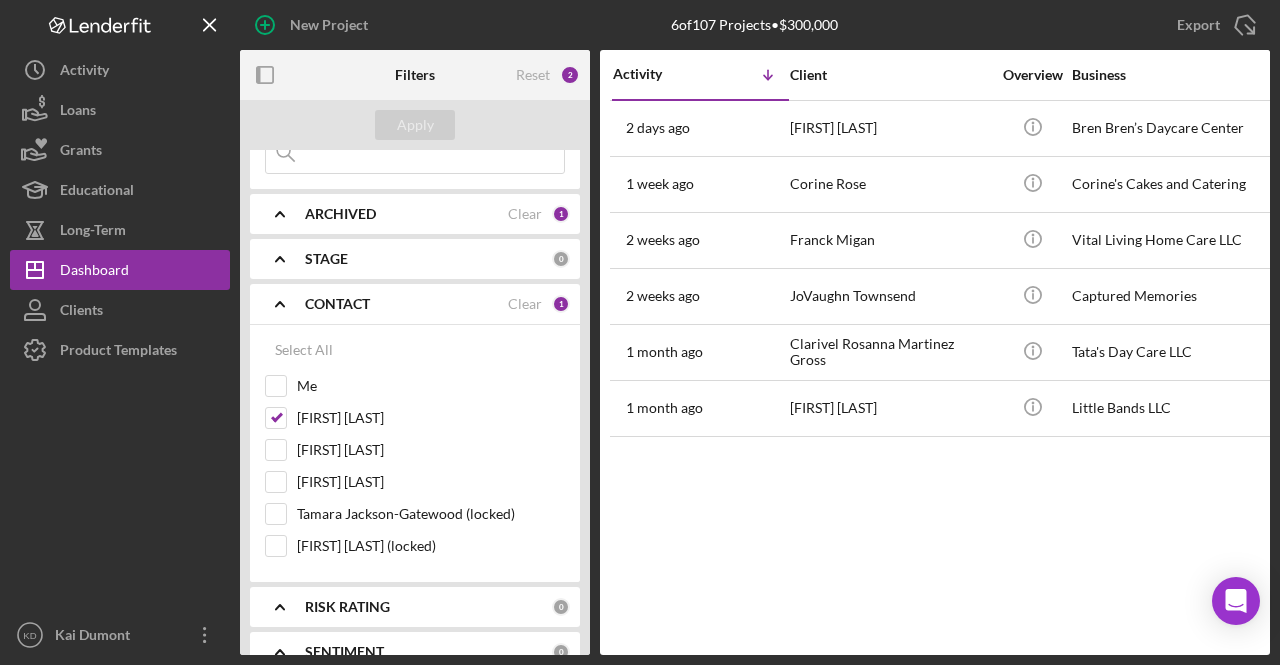 click on "Select All Me Elisa Starnes CQ Huynh Eric Foster Tamara Jackson-Gatewood (locked) John Hendershot (locked)" at bounding box center (415, 448) 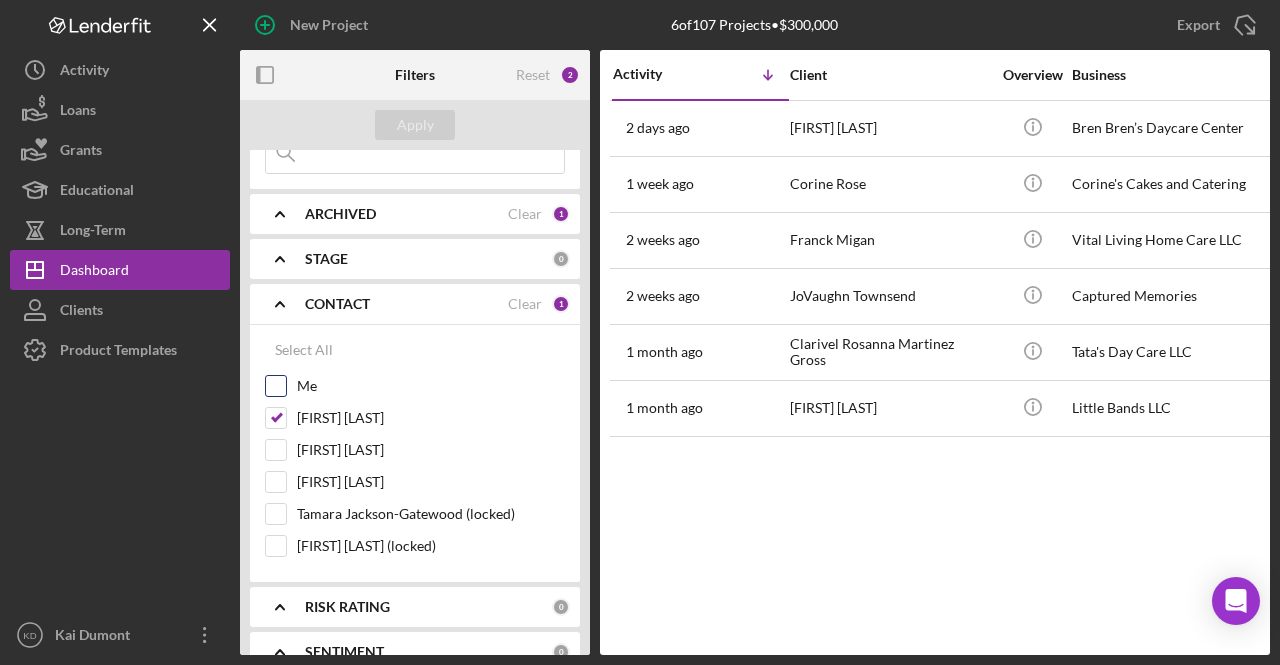 click on "Me" at bounding box center [276, 386] 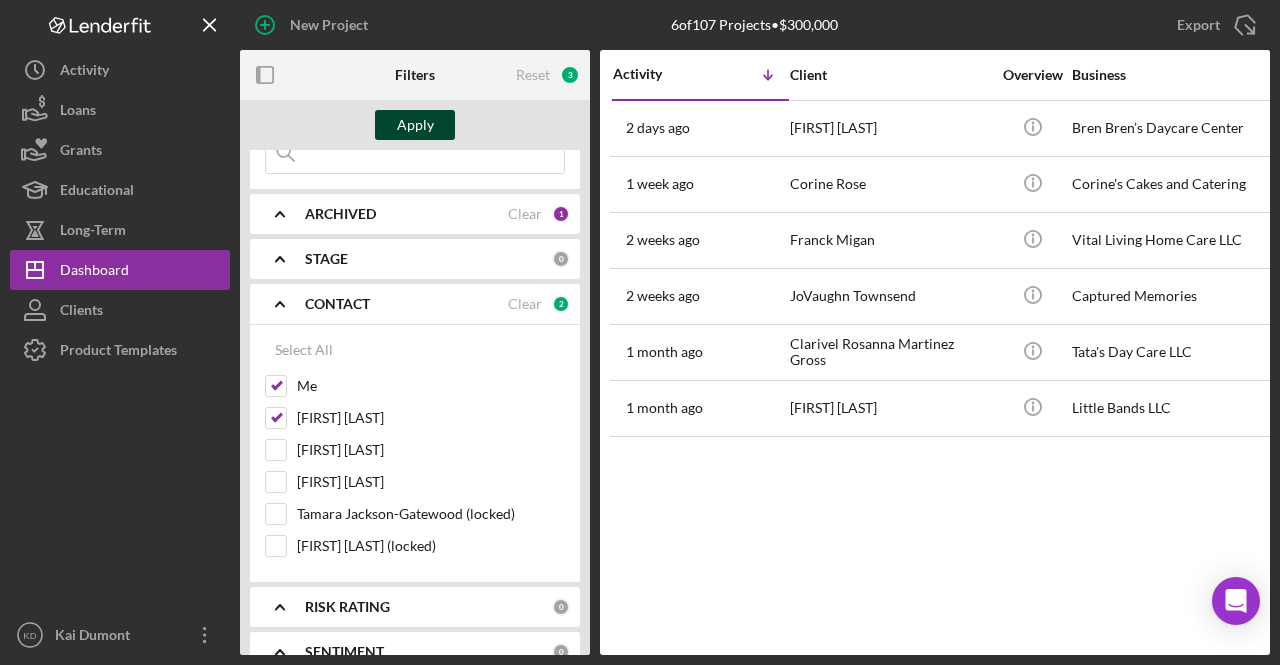 click on "Apply" at bounding box center [415, 125] 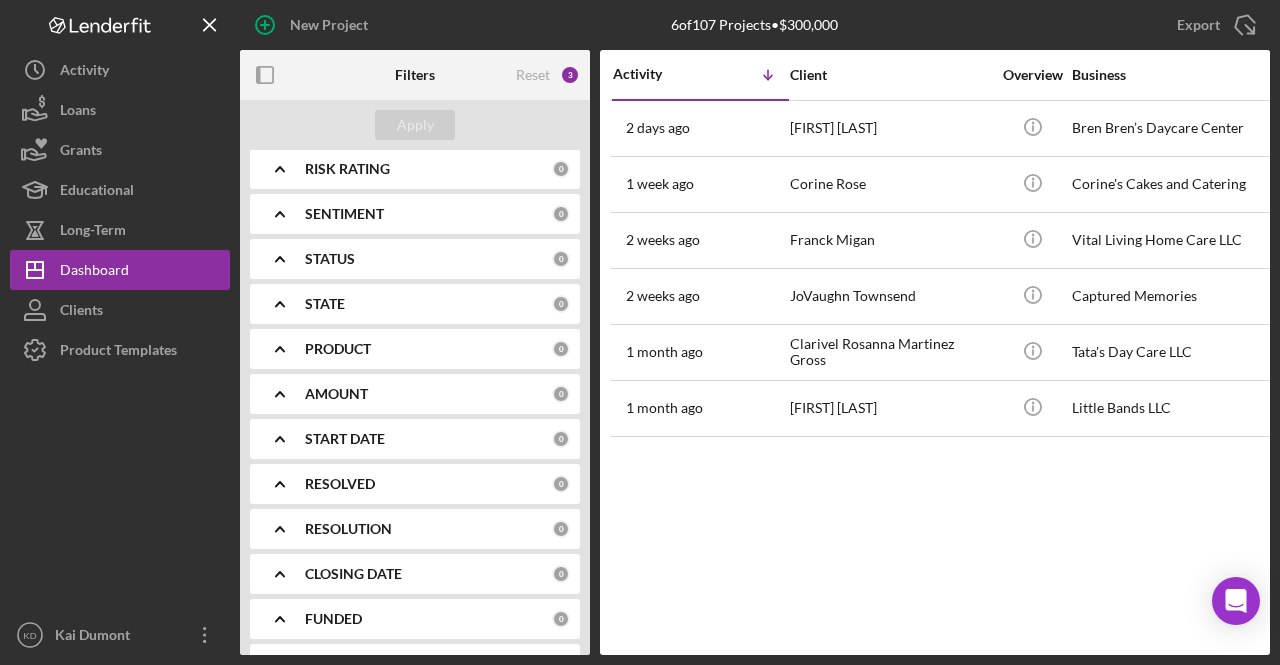 scroll, scrollTop: 576, scrollLeft: 0, axis: vertical 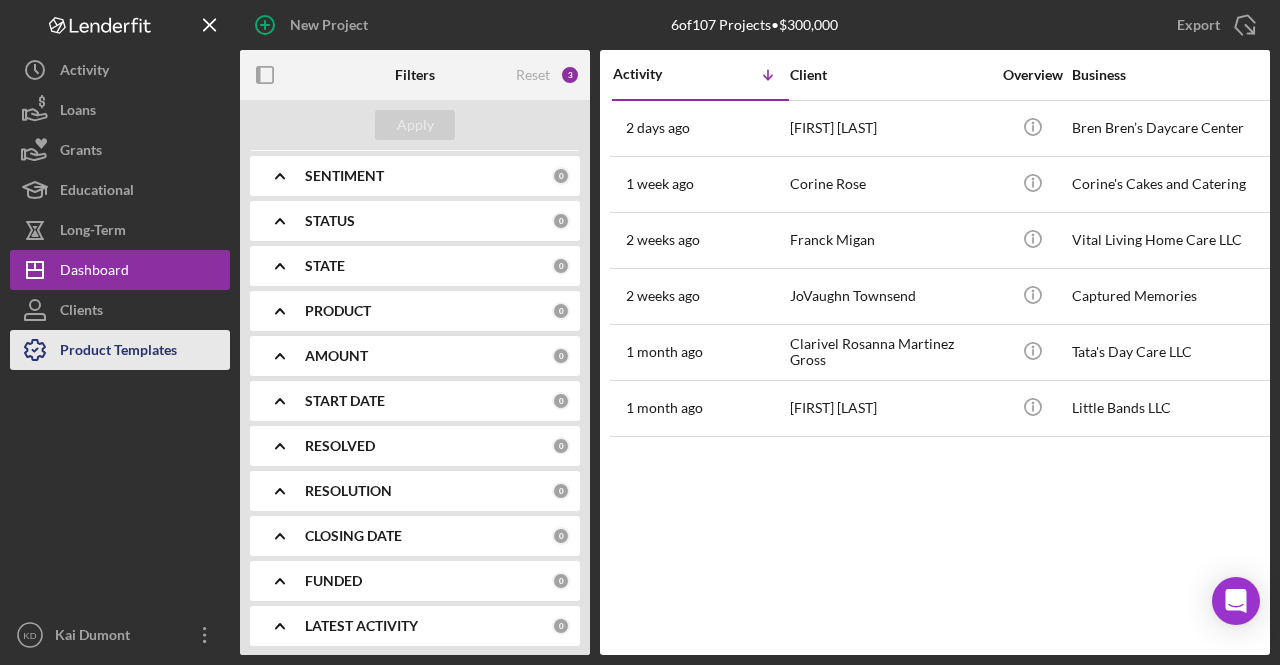 click on "Product Templates" at bounding box center (118, 352) 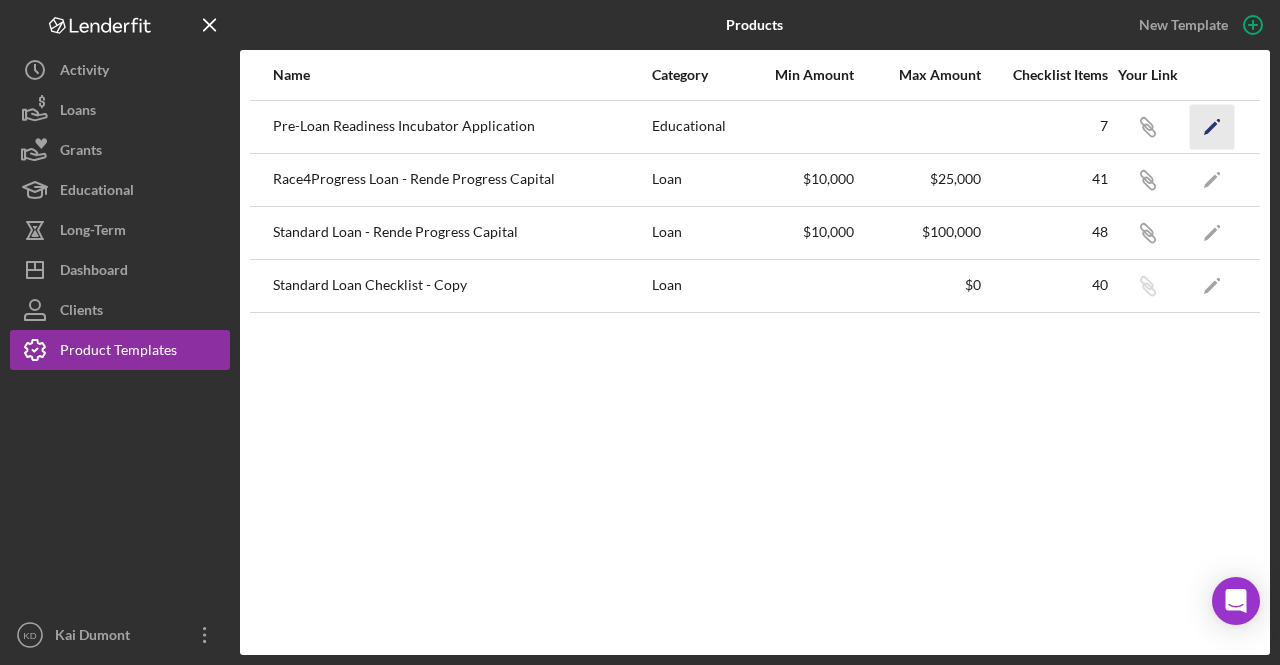 click on "Icon/Edit" 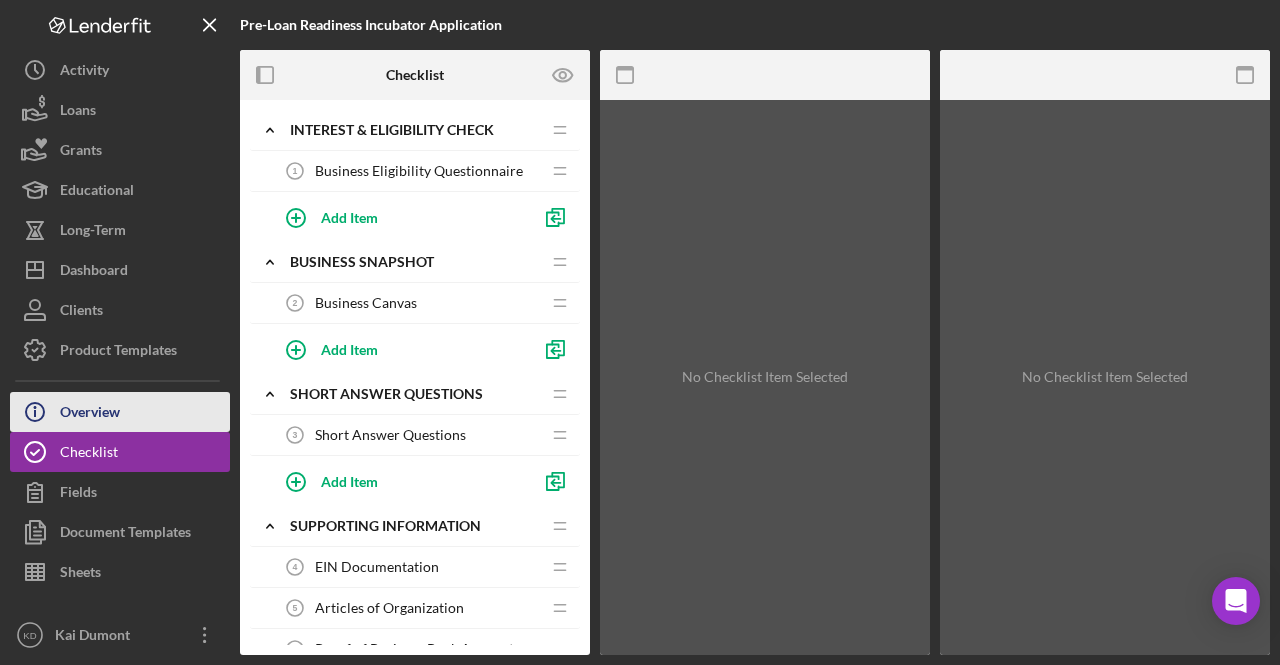 click on "Overview" at bounding box center [90, 414] 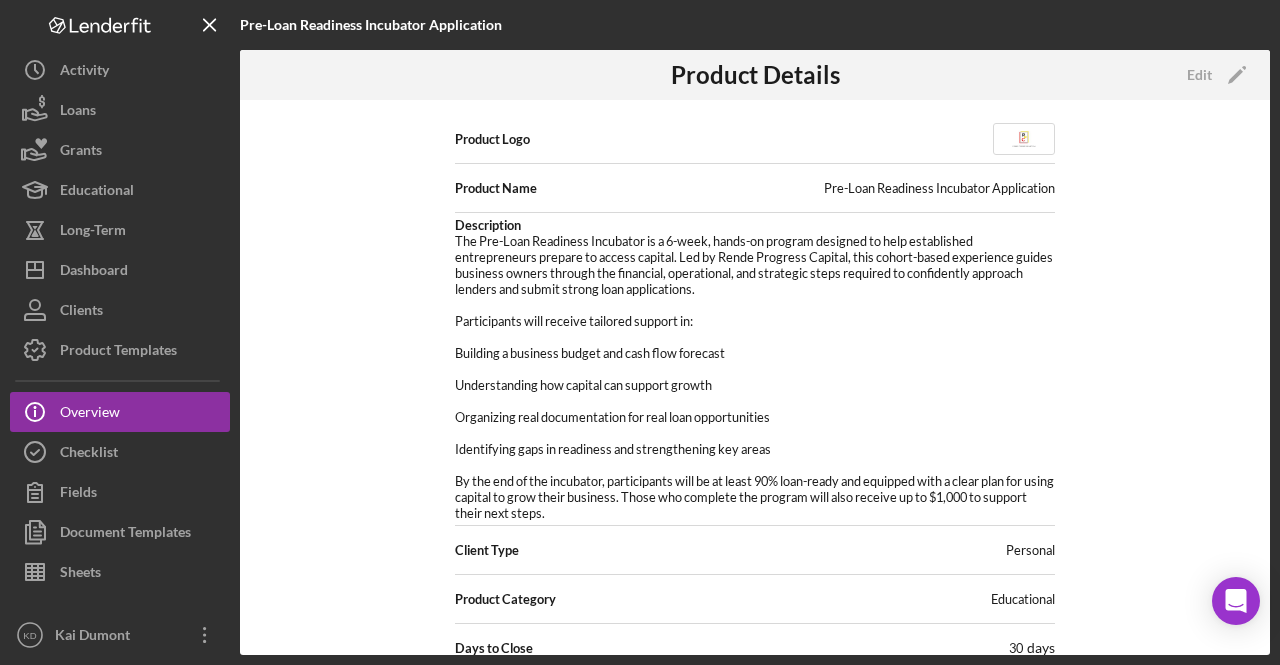 scroll, scrollTop: 0, scrollLeft: 0, axis: both 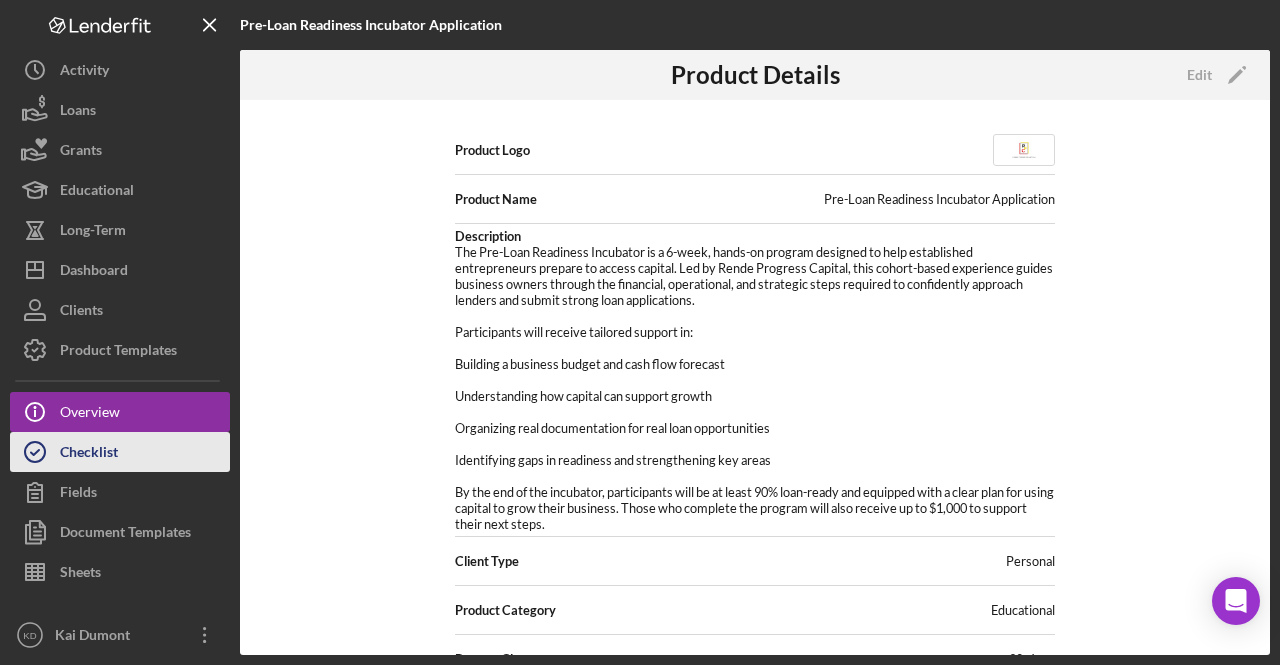 click on "Checklist" at bounding box center (120, 452) 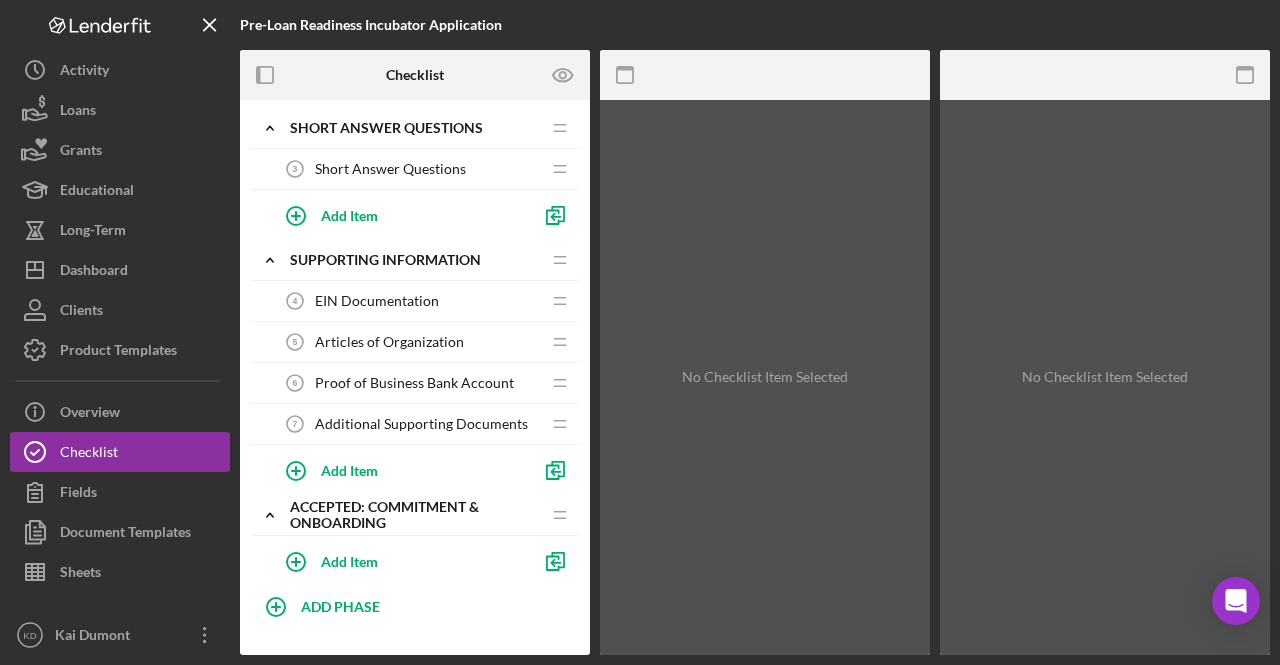scroll, scrollTop: 292, scrollLeft: 0, axis: vertical 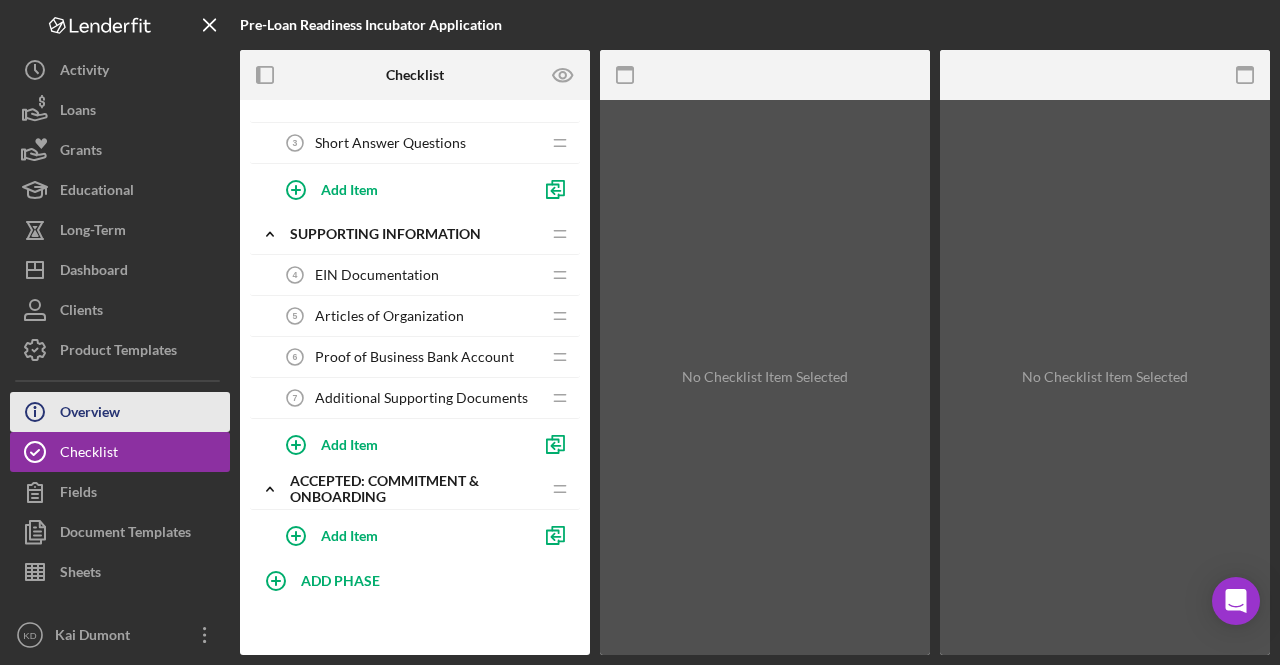 click on "Overview" at bounding box center (90, 414) 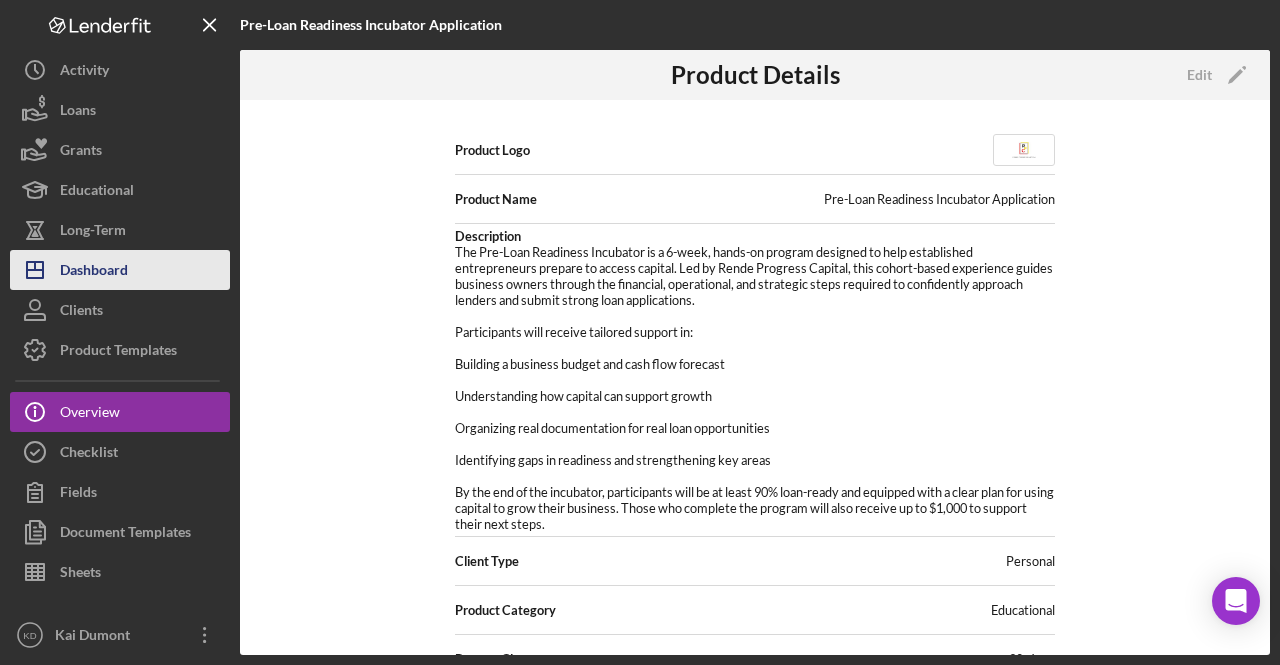 click on "Dashboard" at bounding box center [94, 272] 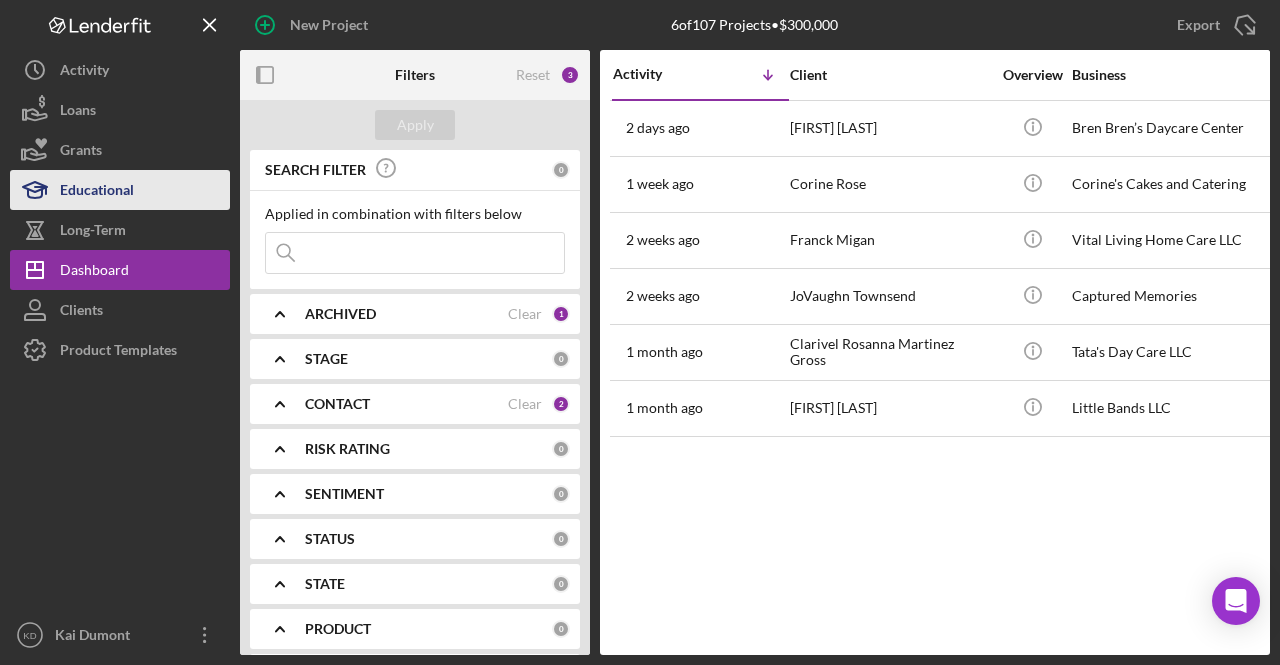 click on "Educational" at bounding box center [97, 192] 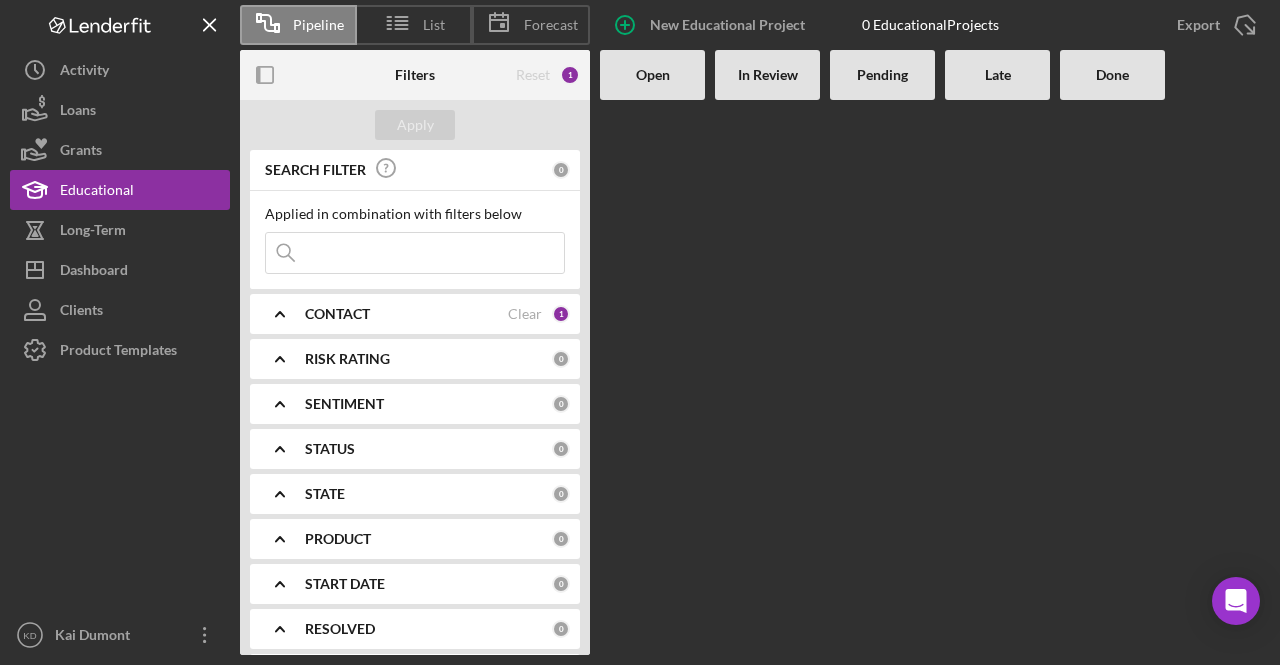 click on "CONTACT" at bounding box center (406, 314) 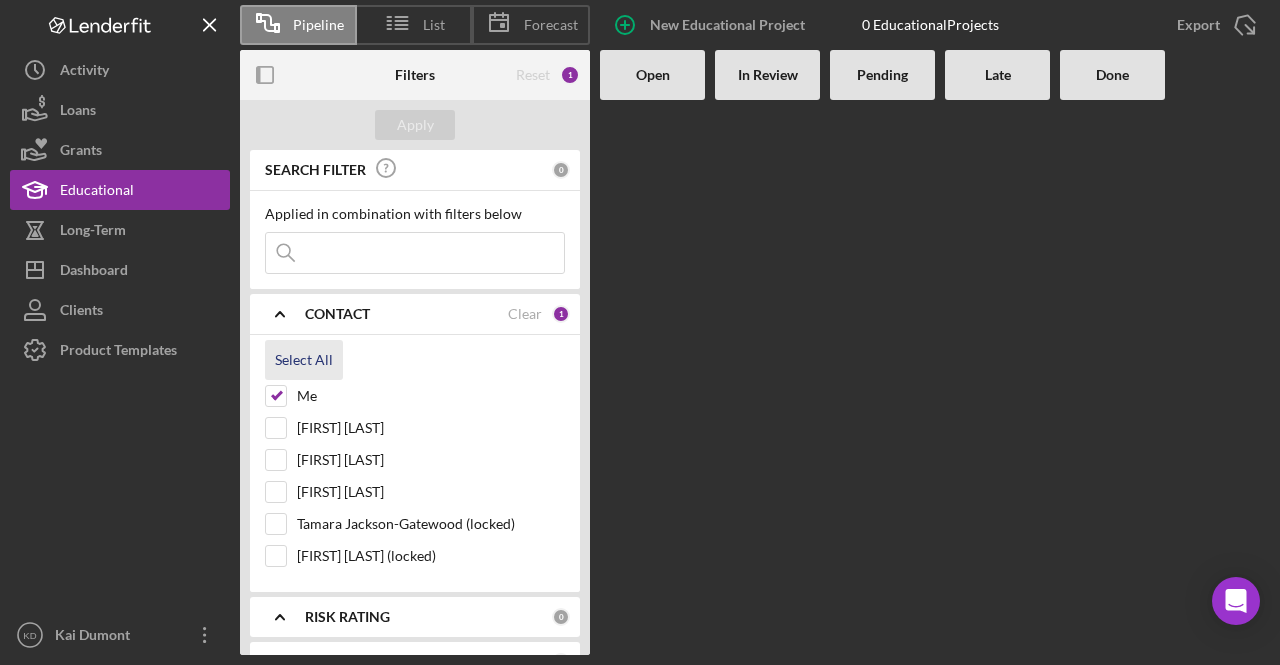 click on "Select All" at bounding box center (304, 360) 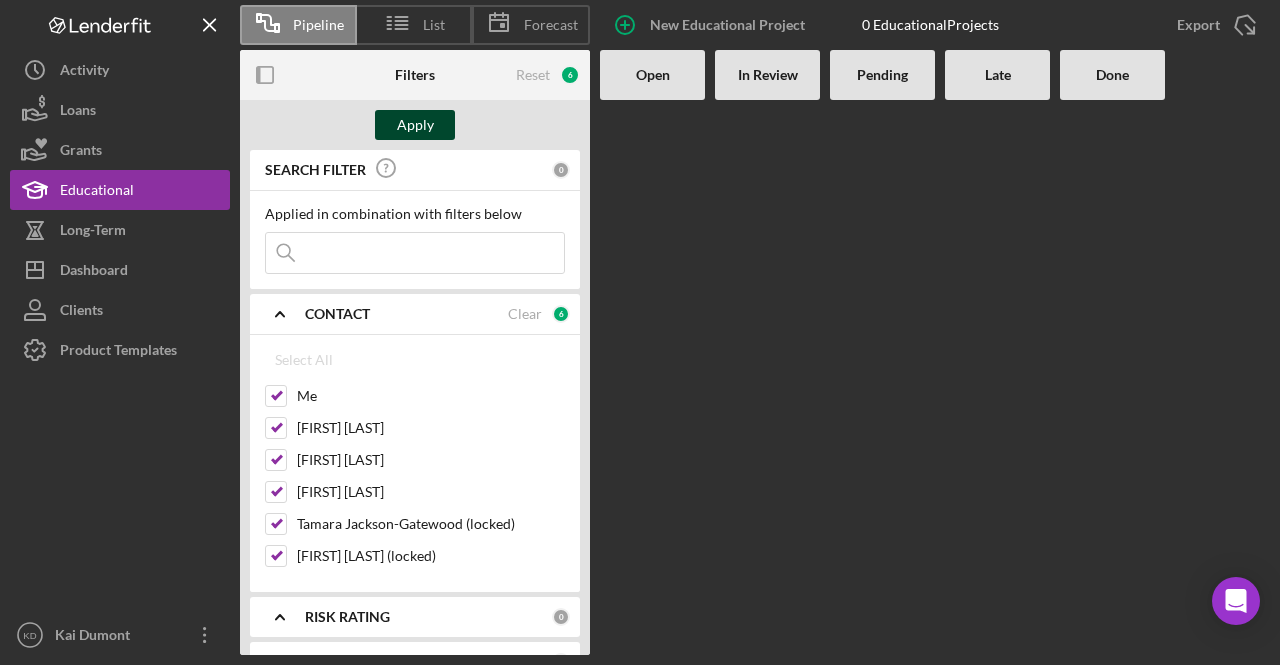 click on "Apply" at bounding box center [415, 125] 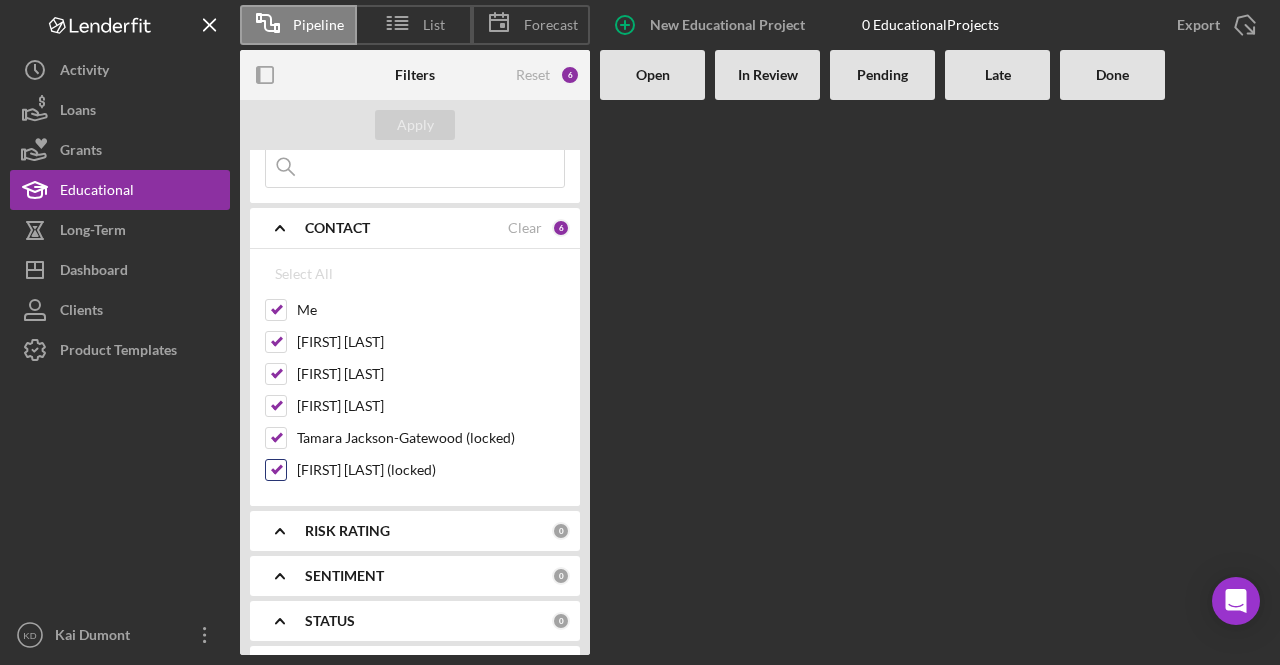 scroll, scrollTop: 0, scrollLeft: 0, axis: both 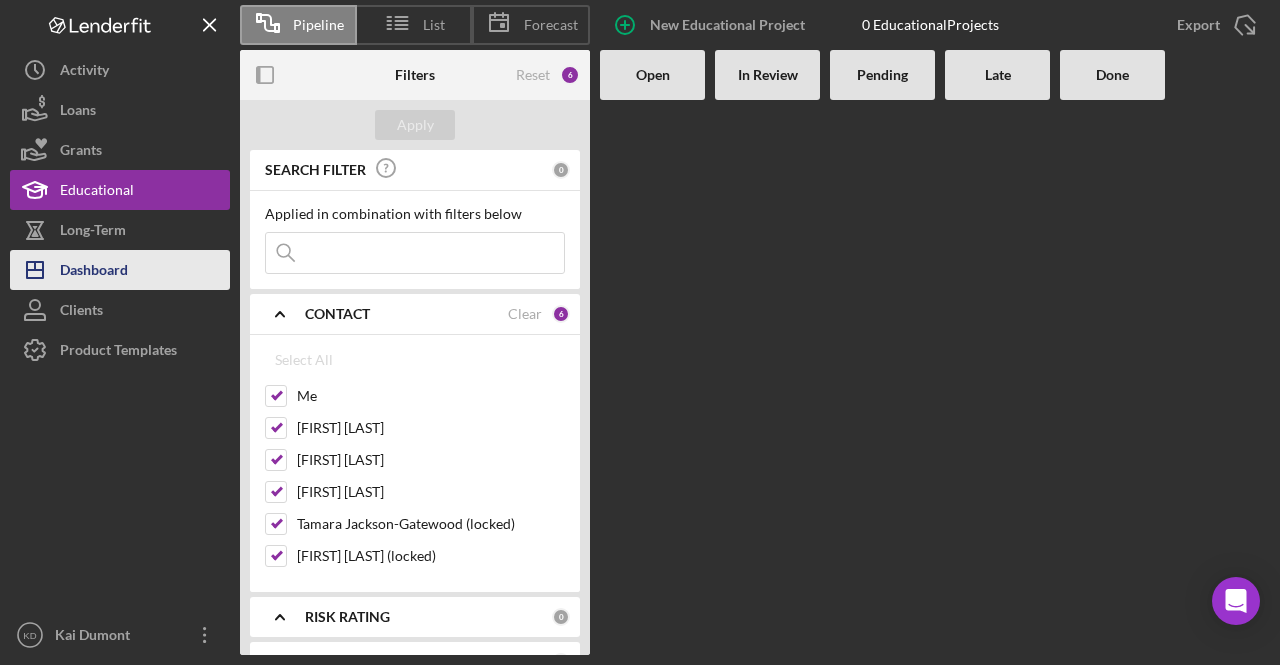 click on "Dashboard" at bounding box center (94, 272) 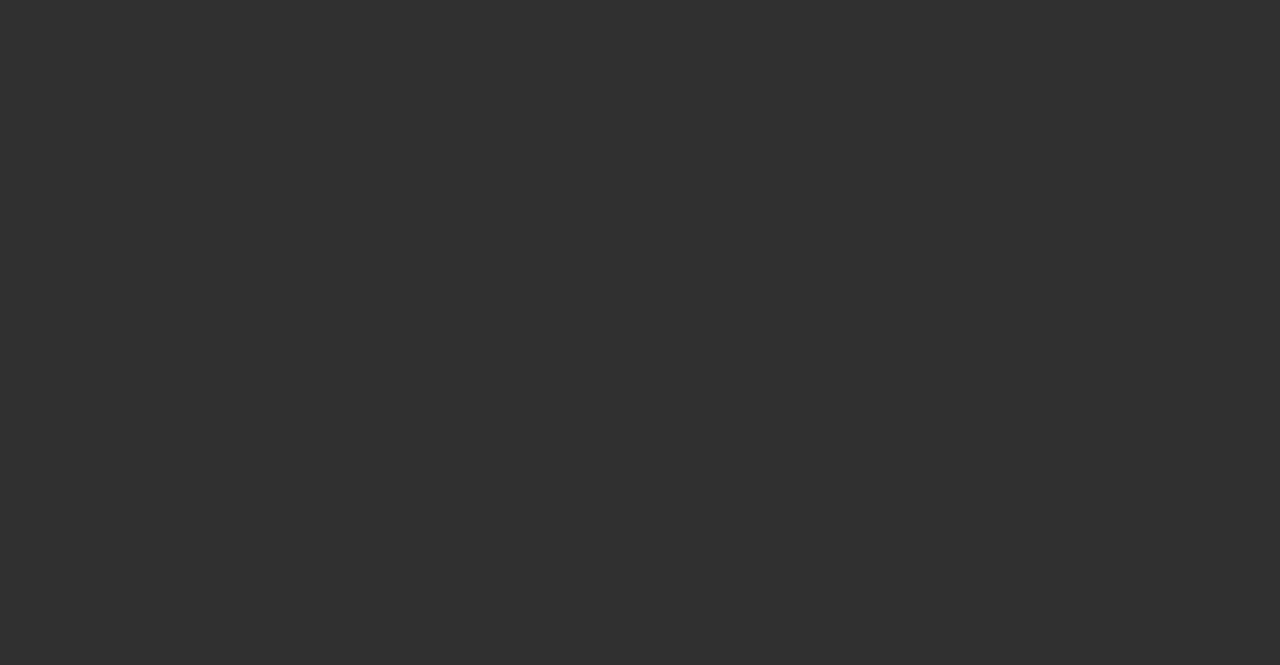 scroll, scrollTop: 0, scrollLeft: 0, axis: both 